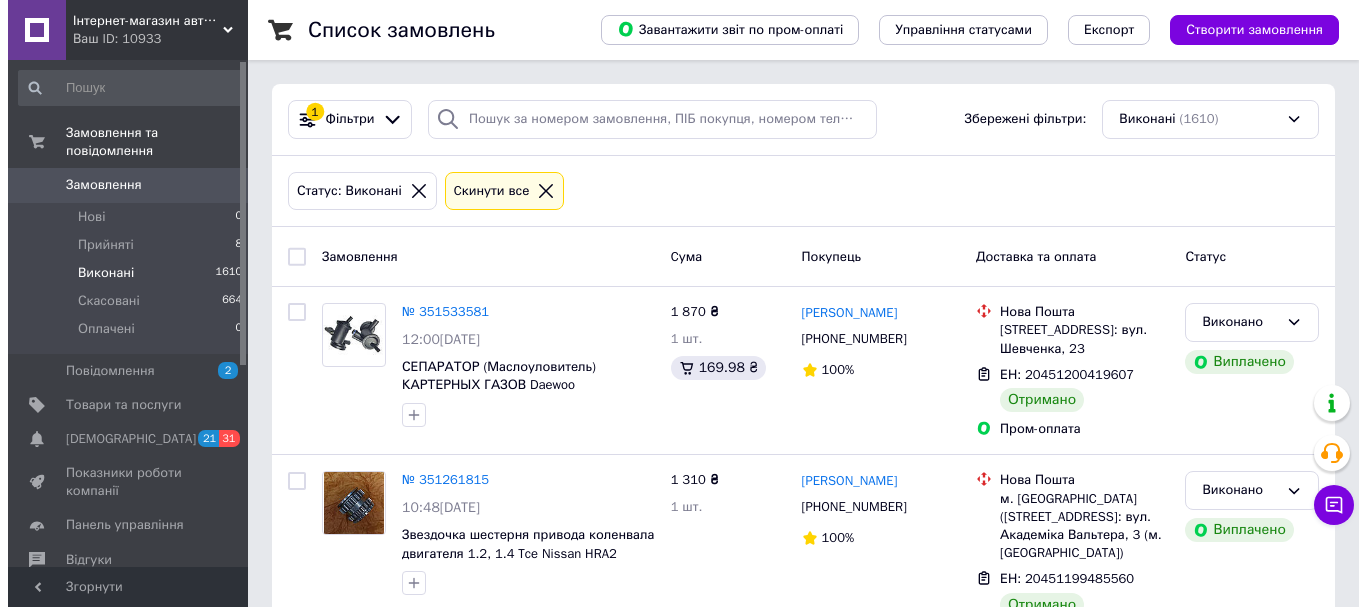 scroll, scrollTop: 0, scrollLeft: 0, axis: both 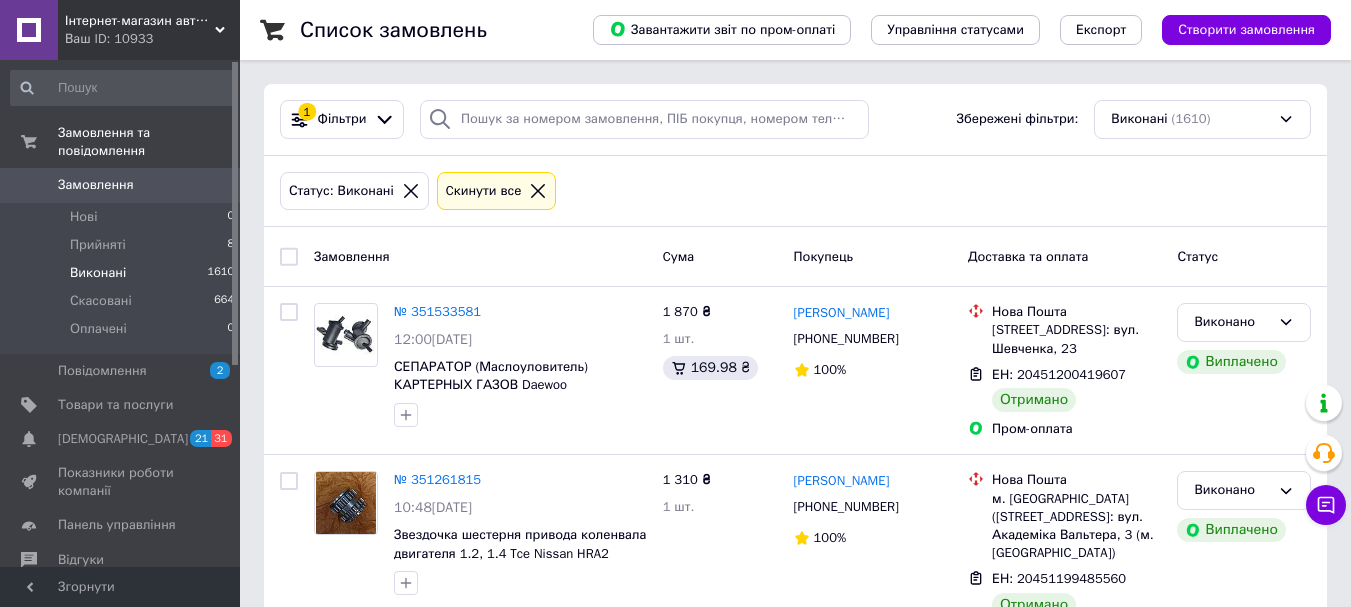 click on "Нові" at bounding box center [83, 217] 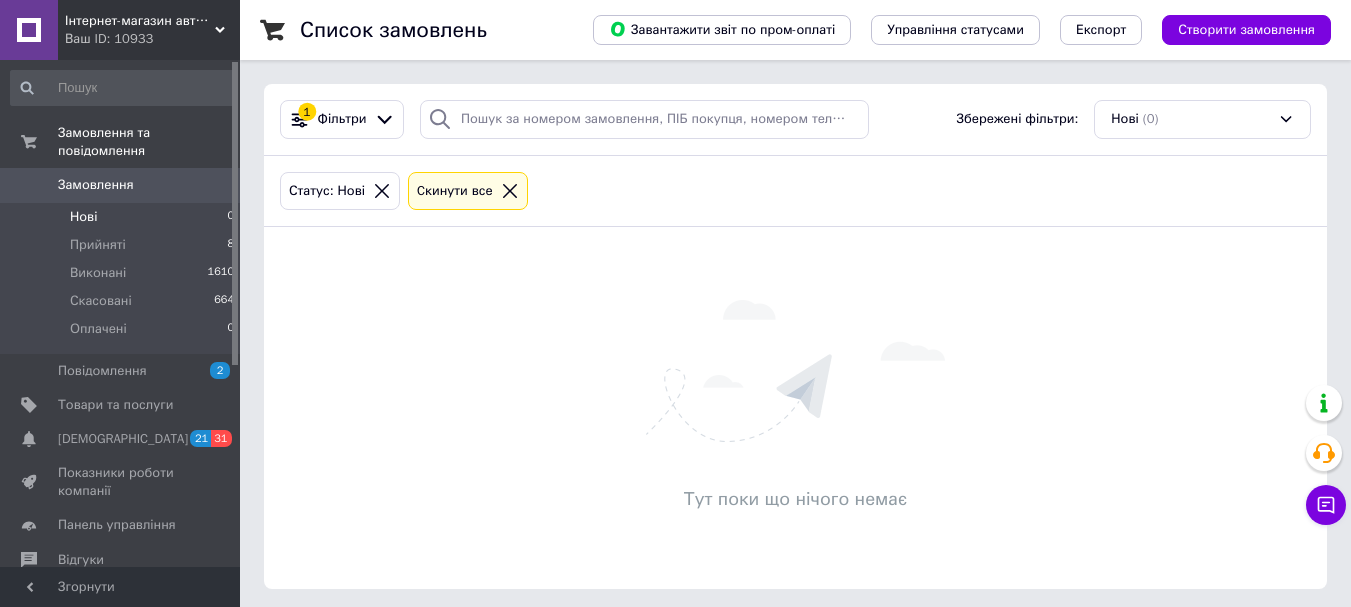 click on "Прийняті" at bounding box center [98, 245] 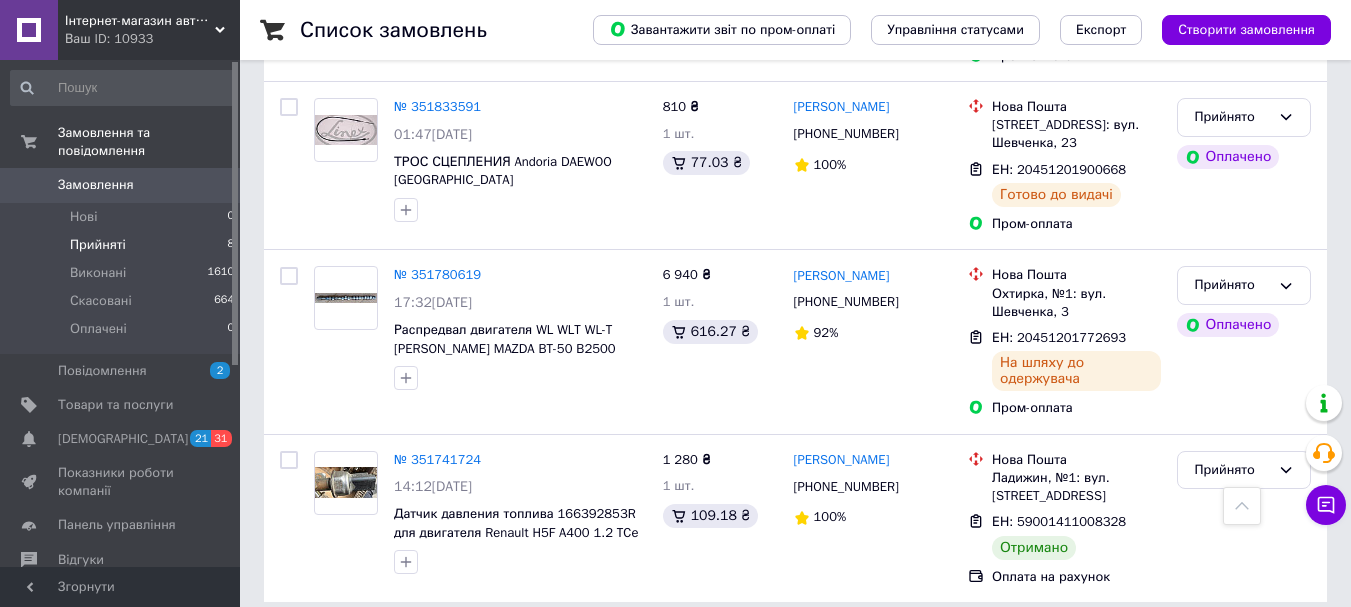 scroll, scrollTop: 1550, scrollLeft: 0, axis: vertical 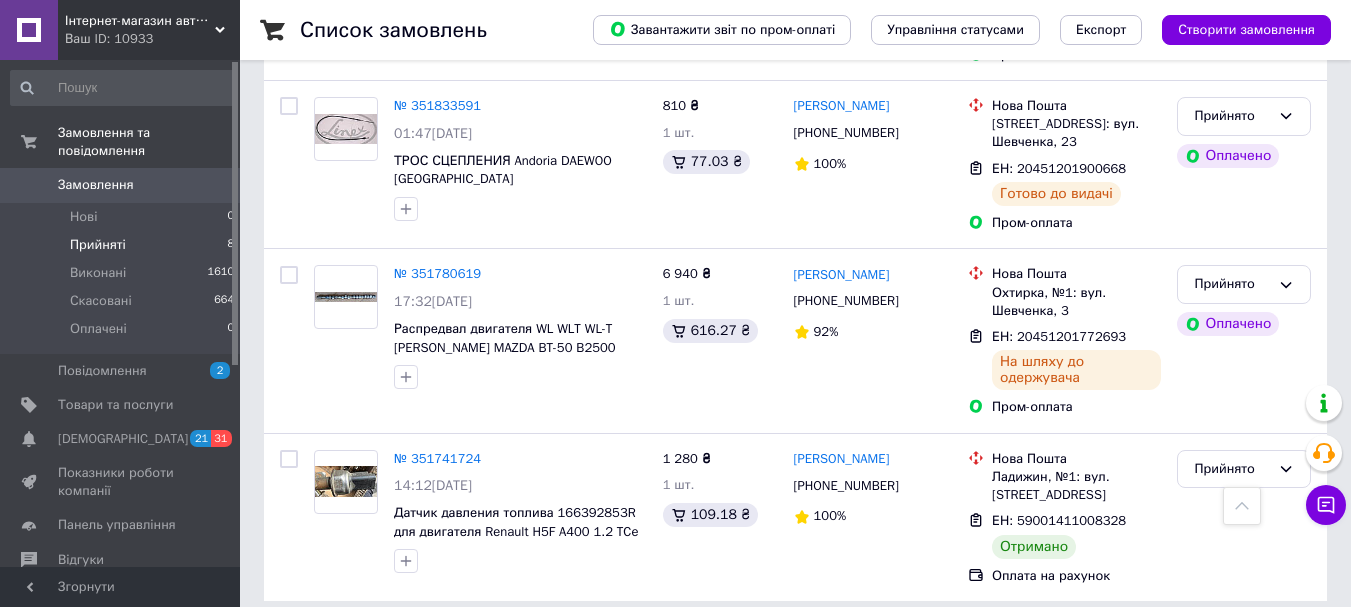 click on "Прийнято" at bounding box center [1232, 469] 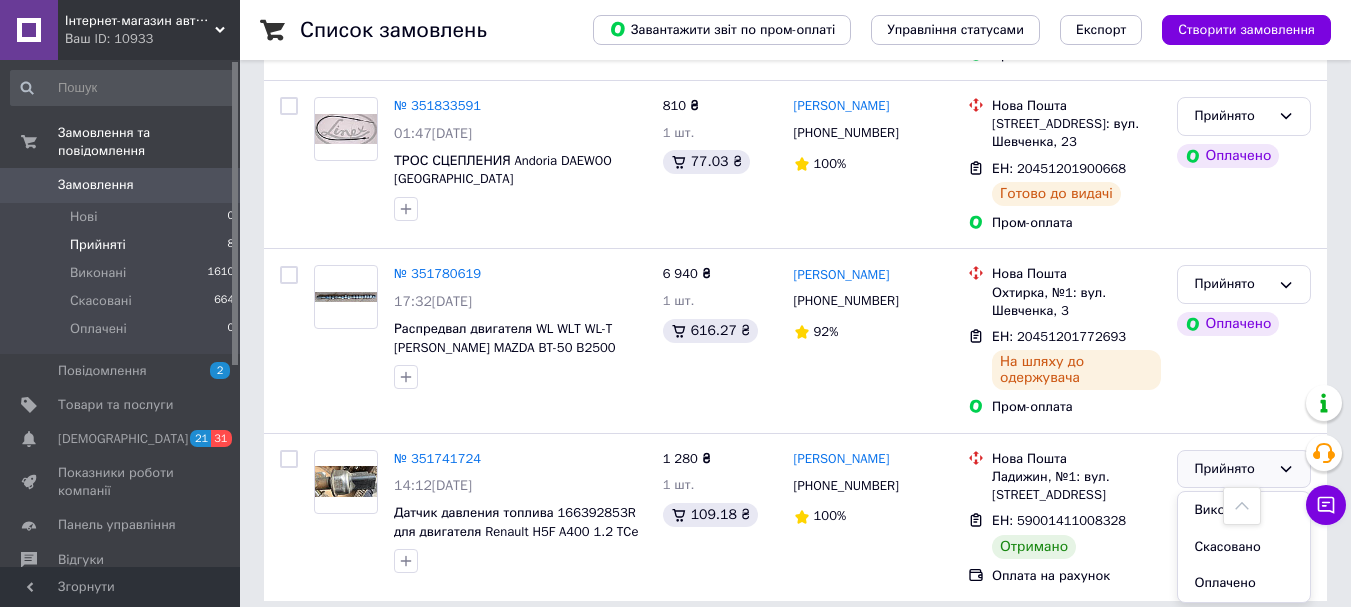 click on "Прийнято Оплачено" at bounding box center (1244, 340) 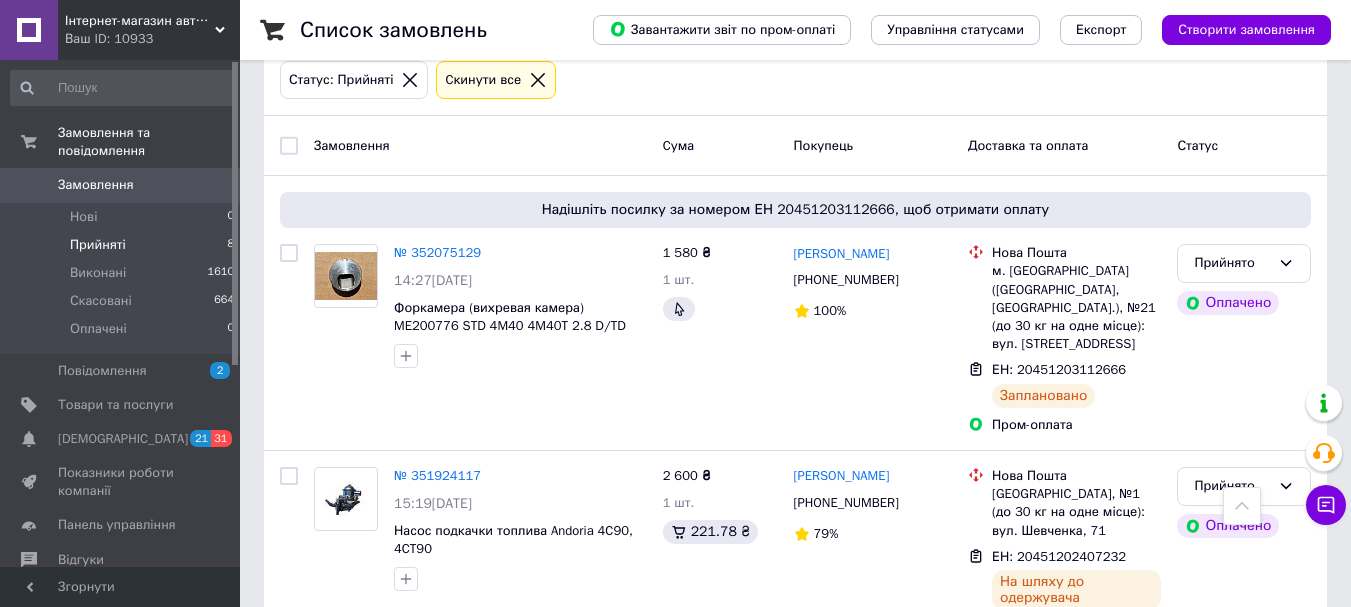 scroll, scrollTop: 50, scrollLeft: 0, axis: vertical 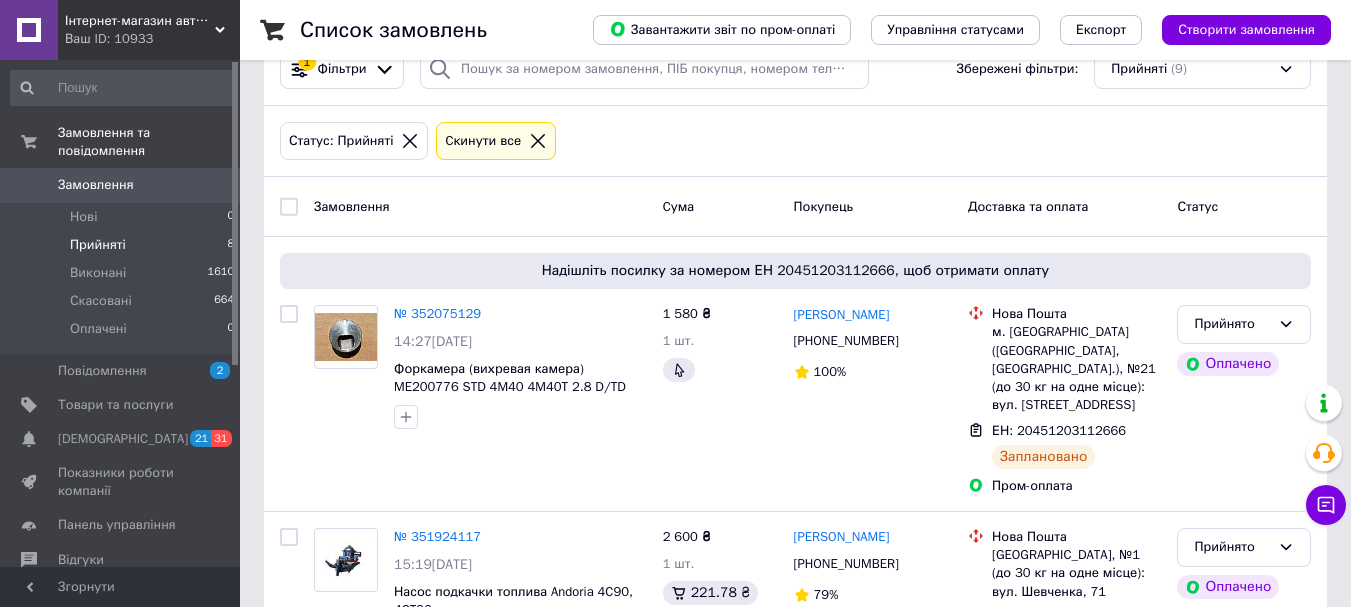 drag, startPoint x: 627, startPoint y: 389, endPoint x: 554, endPoint y: 391, distance: 73.02739 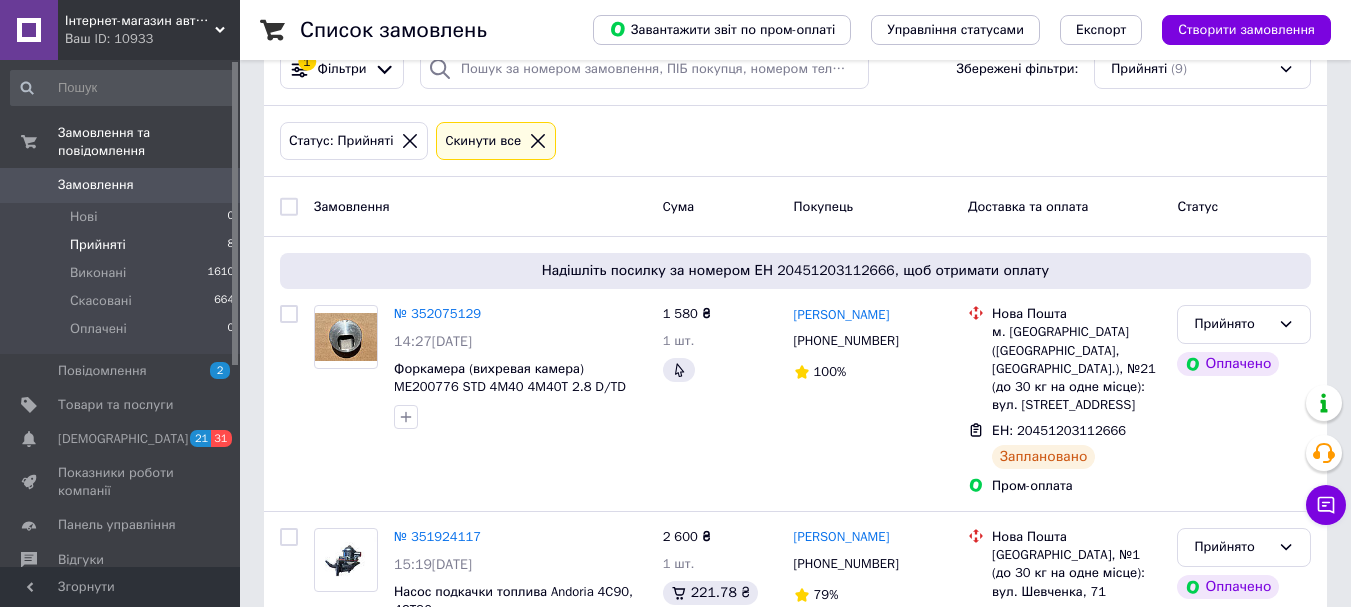 copy on "Mitsubishi" 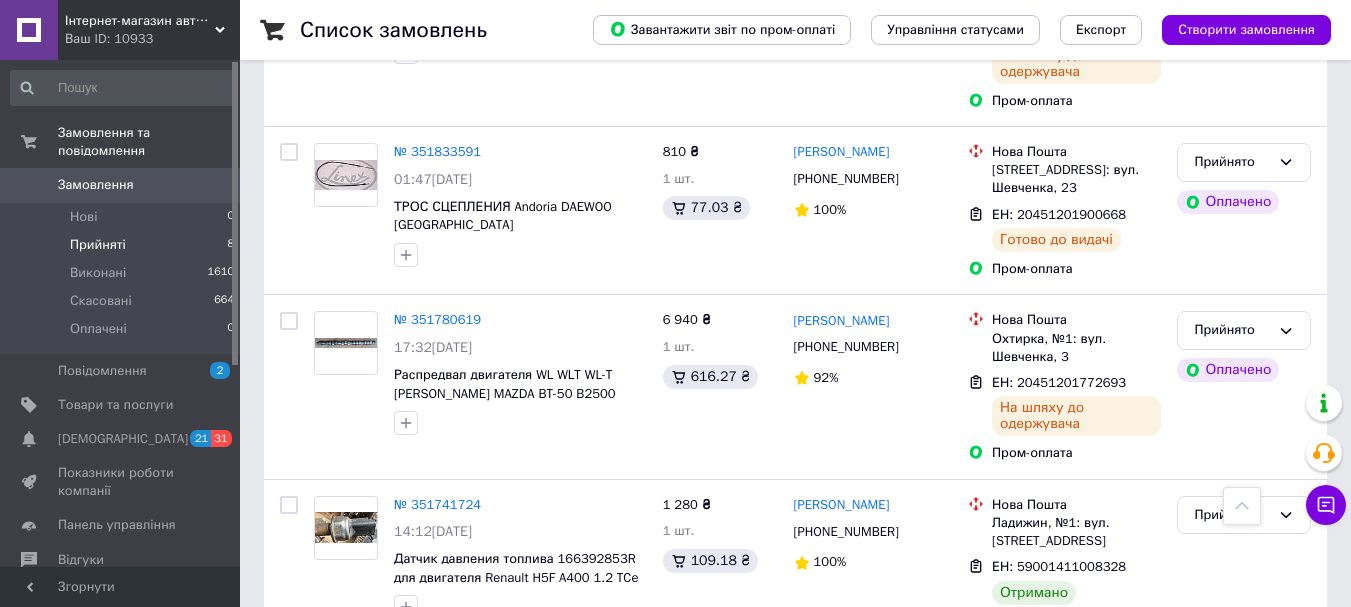 scroll, scrollTop: 1550, scrollLeft: 0, axis: vertical 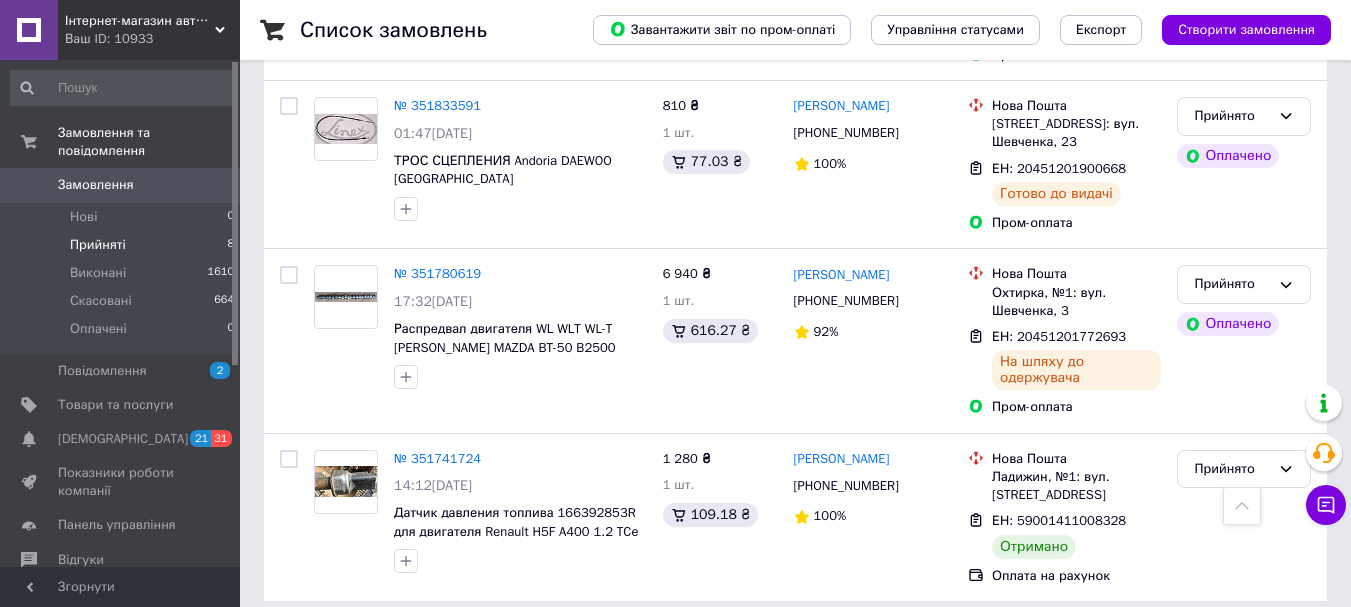 click on "Прийнято" at bounding box center (1232, 469) 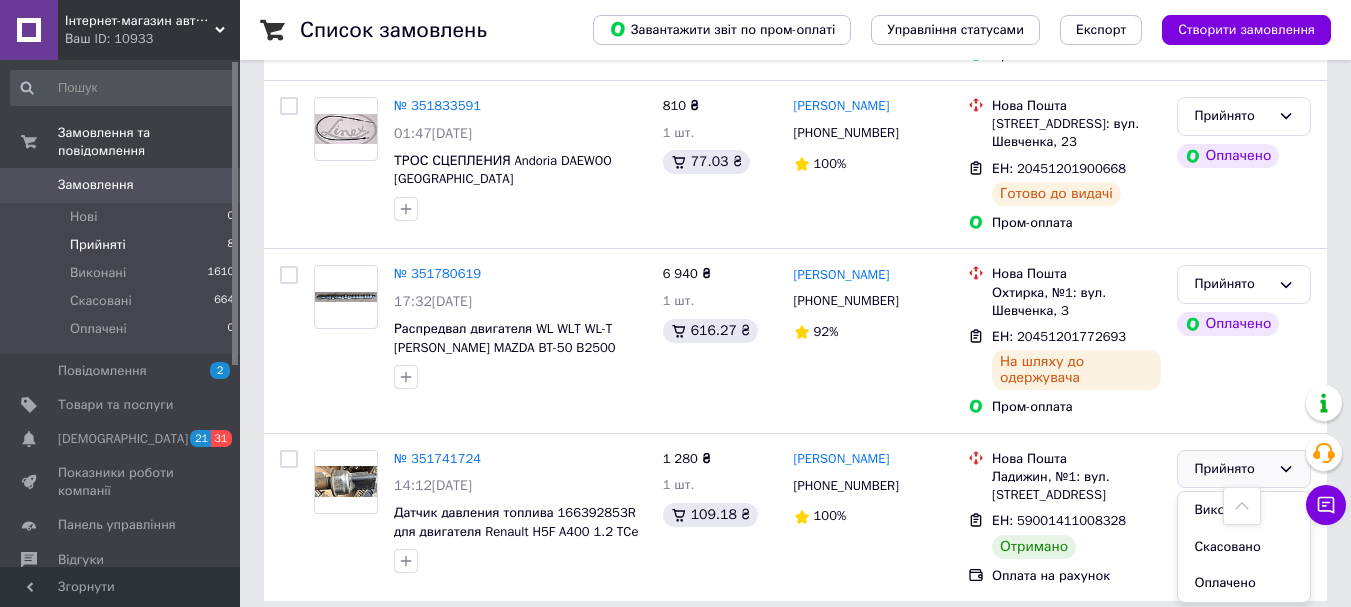 click on "Виконано" at bounding box center (1244, 510) 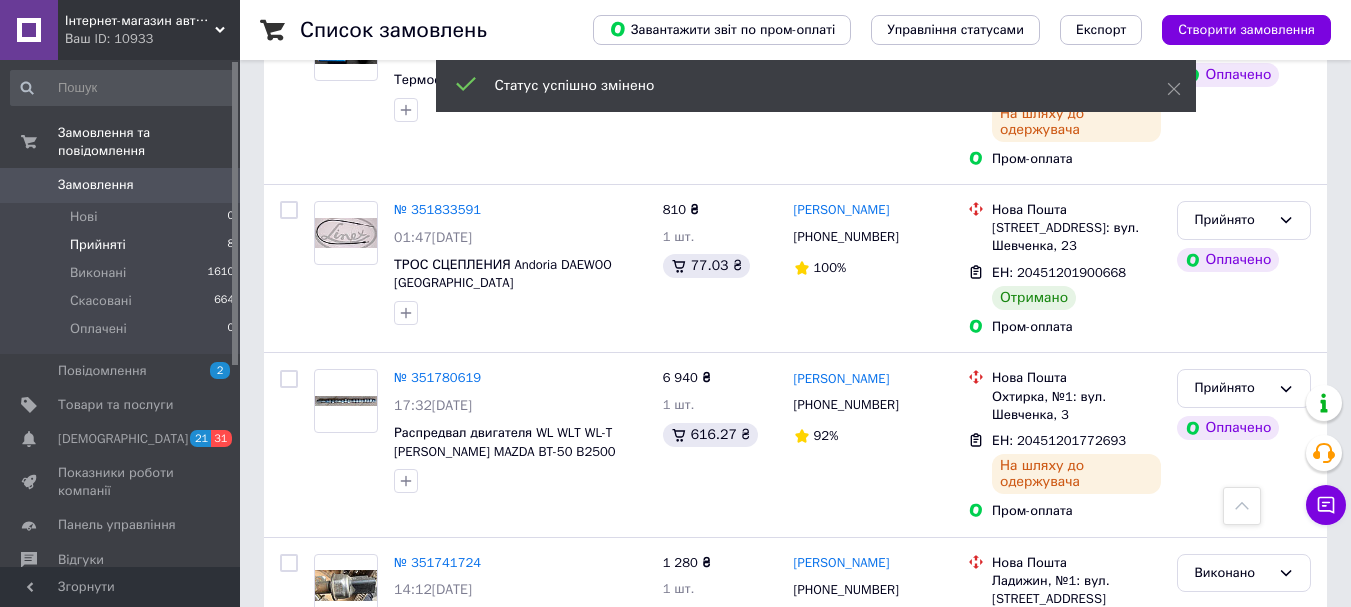 scroll, scrollTop: 1550, scrollLeft: 0, axis: vertical 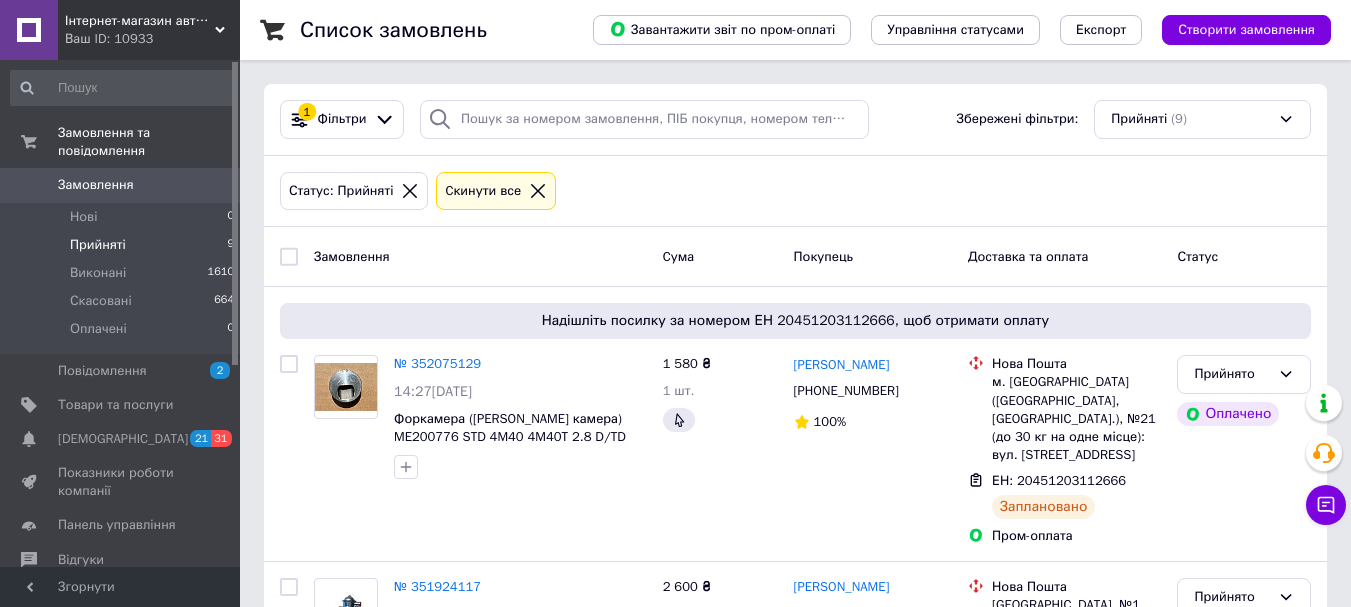 click on "Нові" at bounding box center (83, 217) 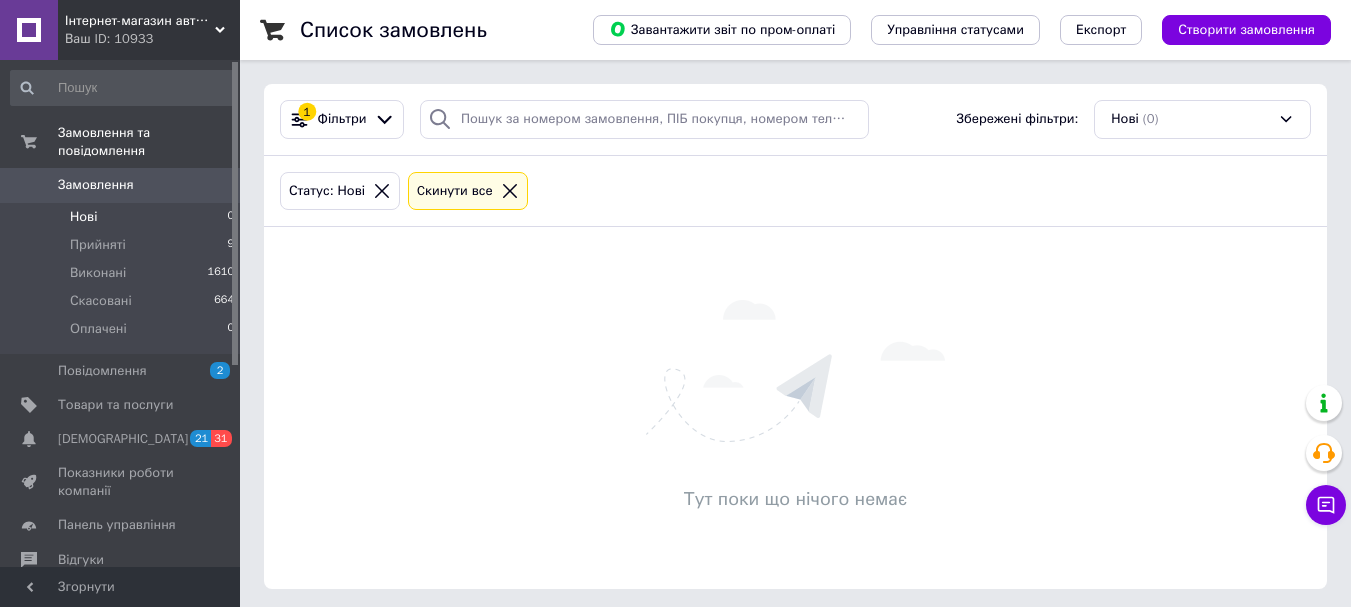 click on "Прийняті" at bounding box center (98, 245) 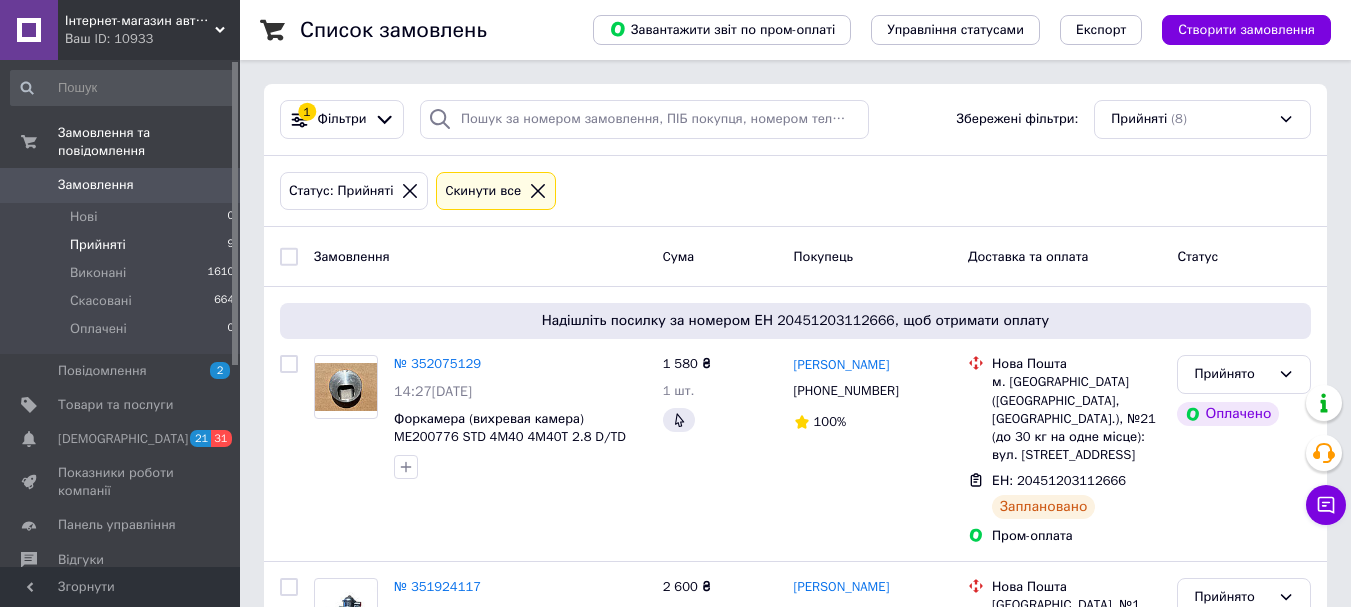 scroll, scrollTop: 300, scrollLeft: 0, axis: vertical 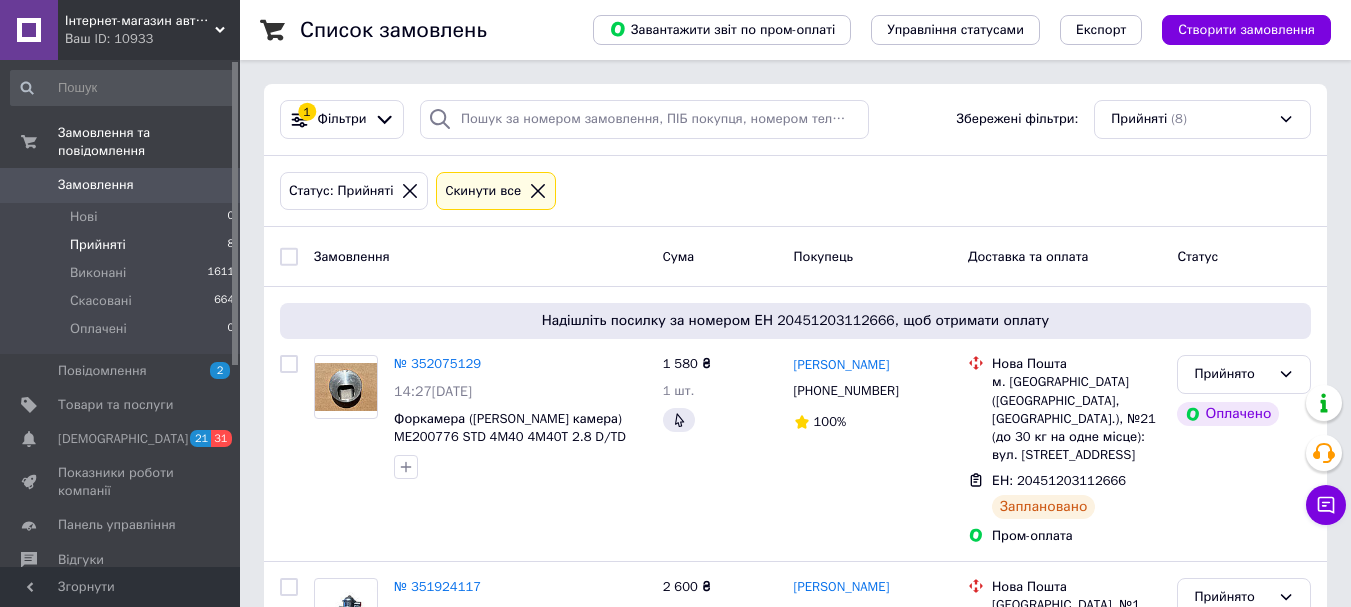 click on "Нові 0" at bounding box center (123, 217) 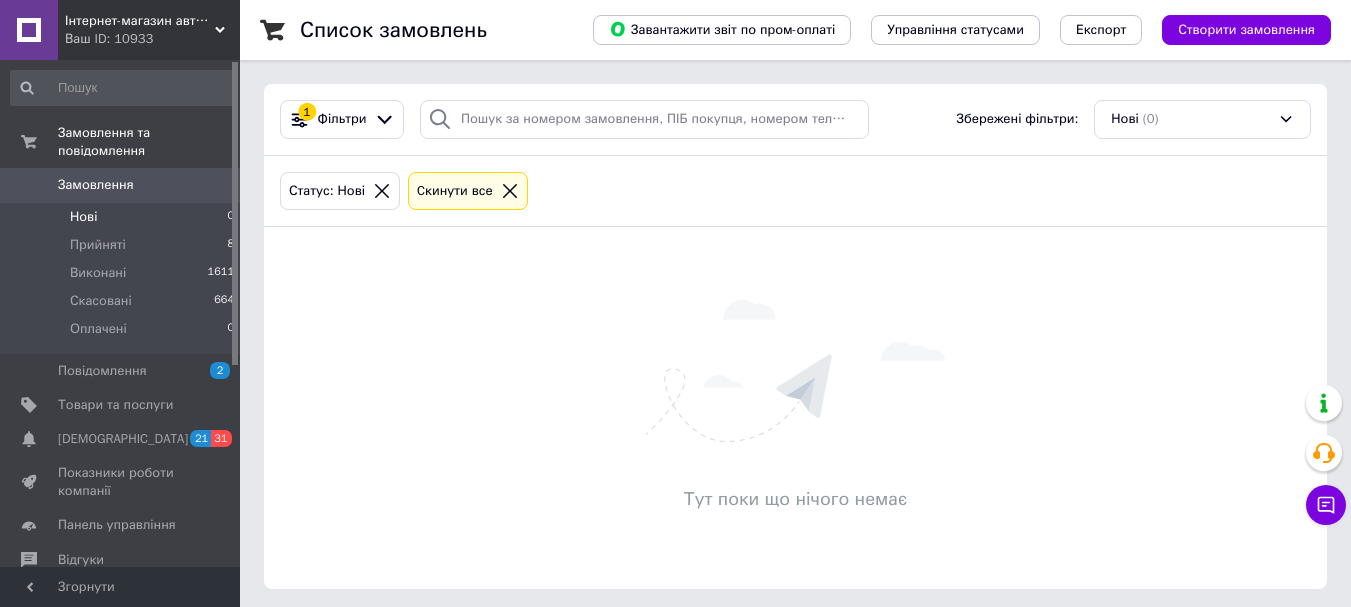 click on "Прийняті" at bounding box center [98, 245] 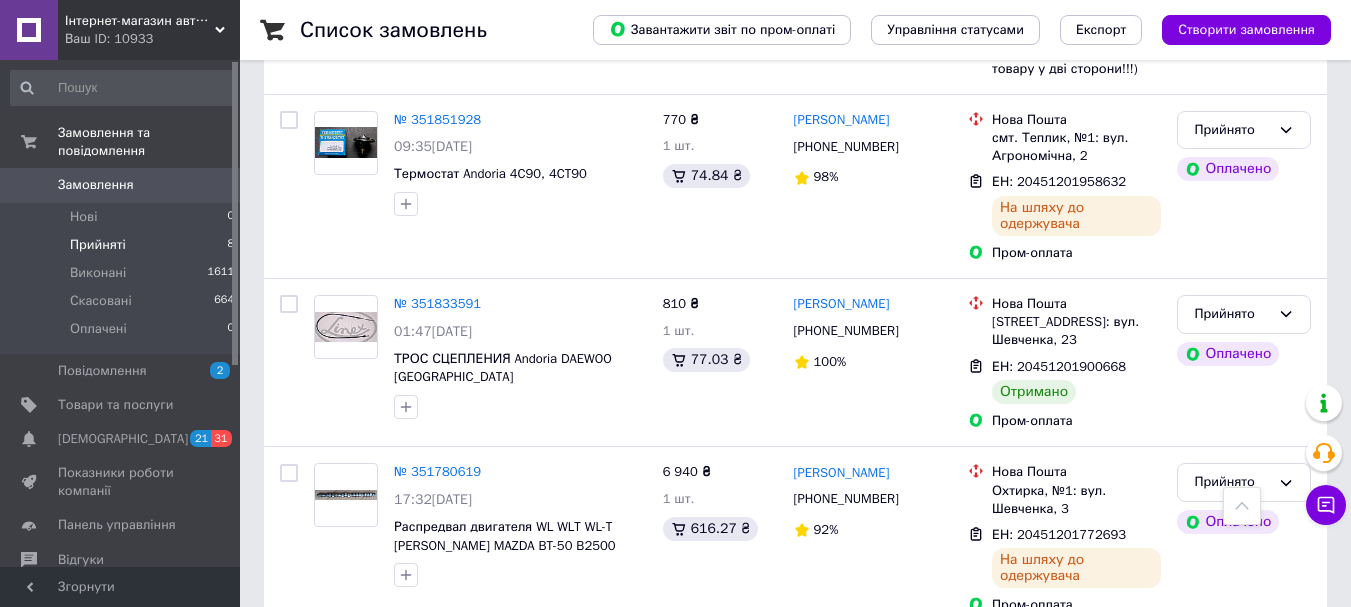 scroll, scrollTop: 1381, scrollLeft: 0, axis: vertical 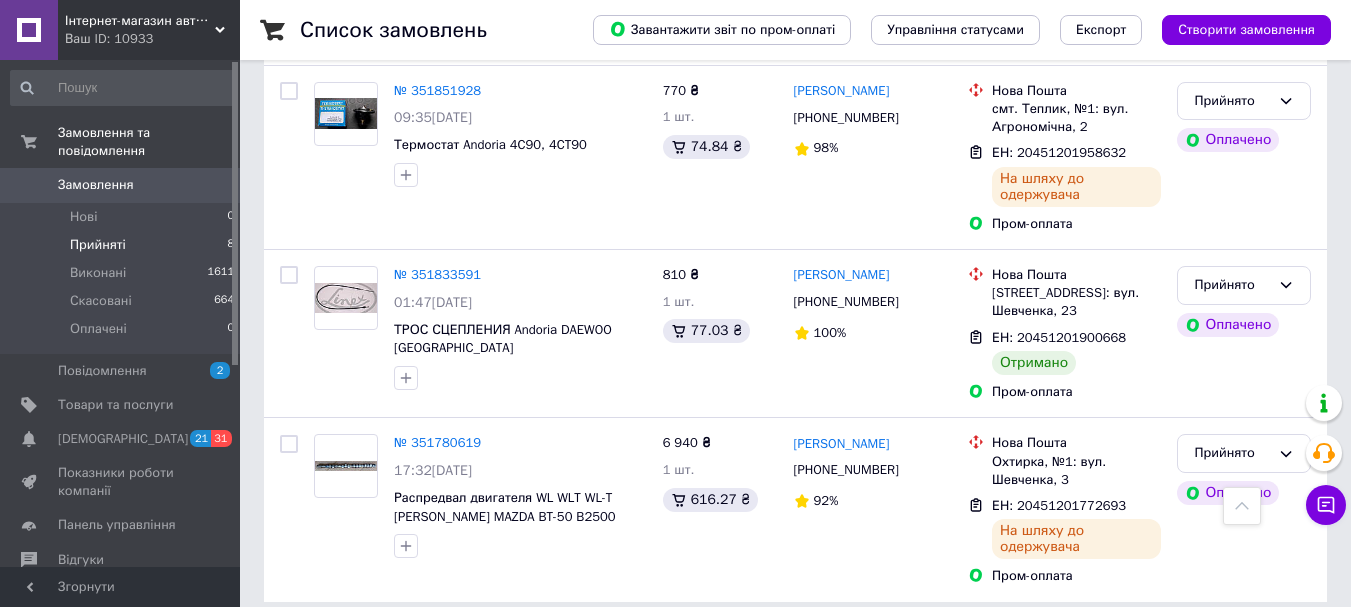 click on "Нові" at bounding box center [83, 217] 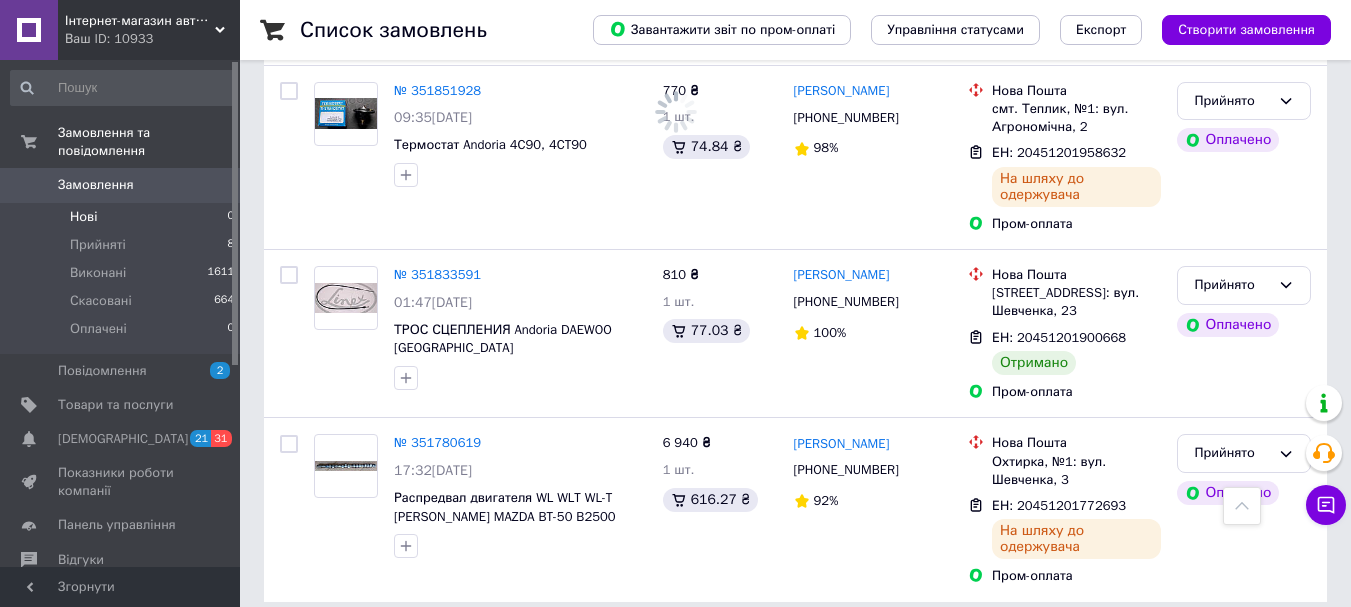 scroll, scrollTop: 0, scrollLeft: 0, axis: both 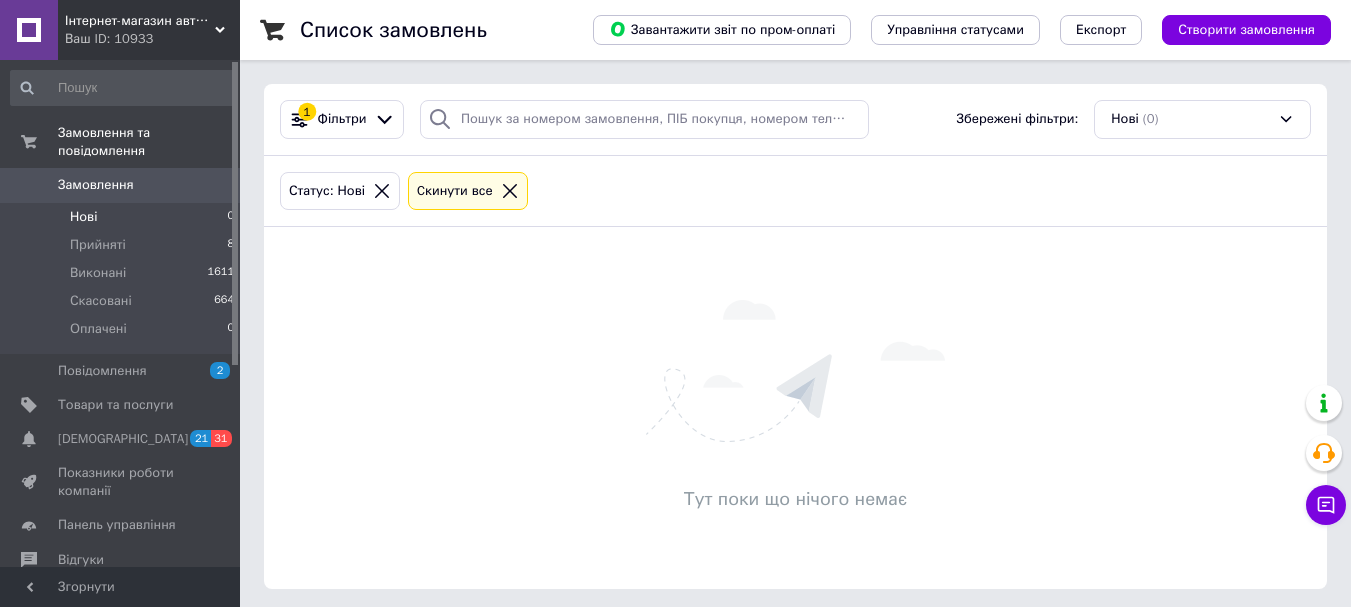 click on "Прийняті" at bounding box center [98, 245] 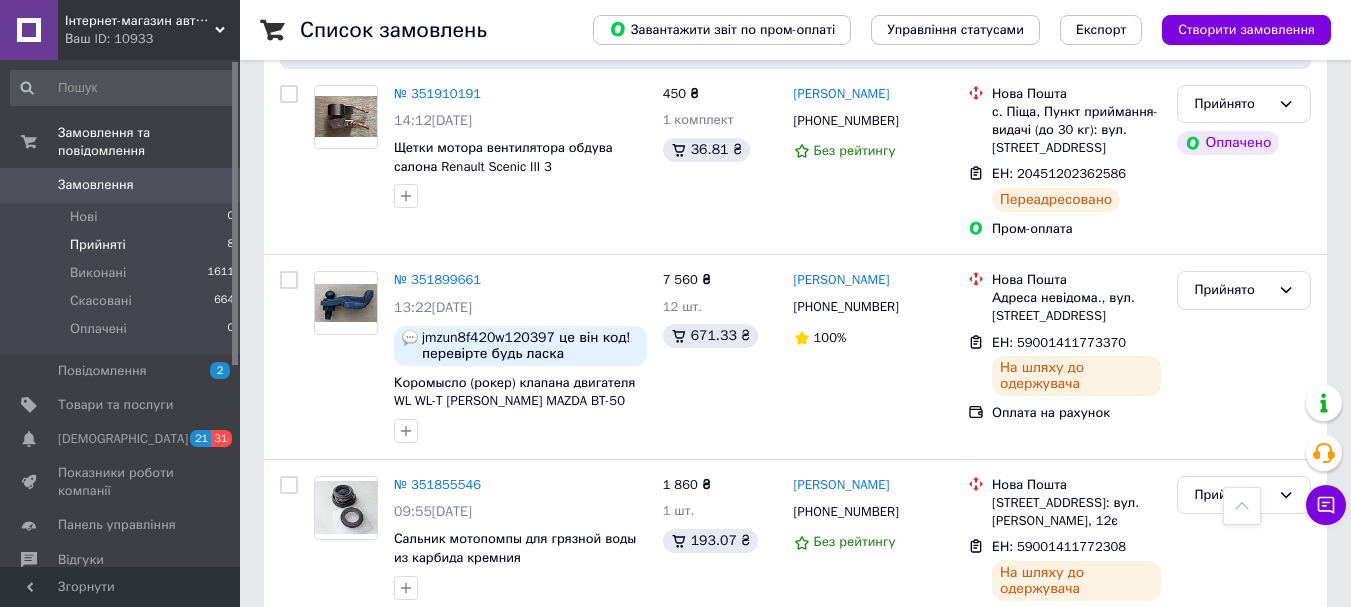 scroll, scrollTop: 581, scrollLeft: 0, axis: vertical 